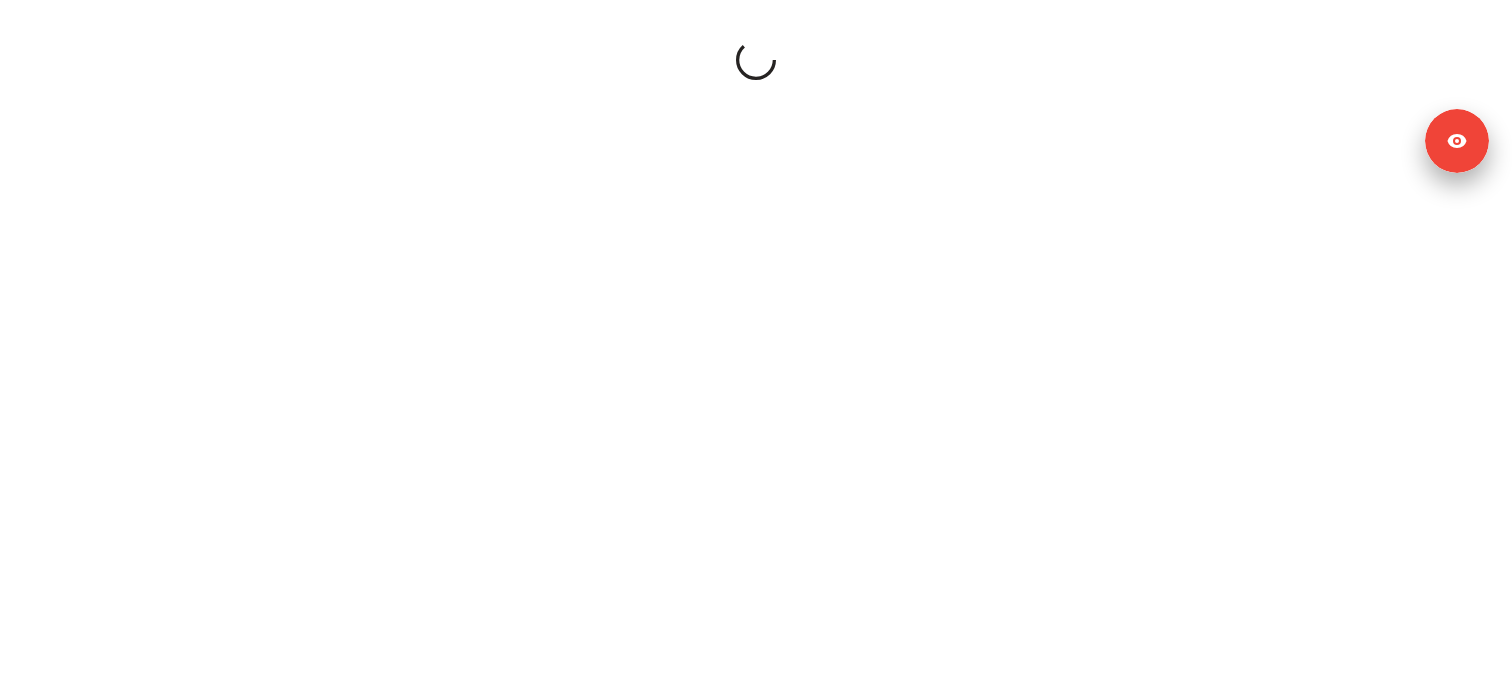 scroll, scrollTop: 0, scrollLeft: 0, axis: both 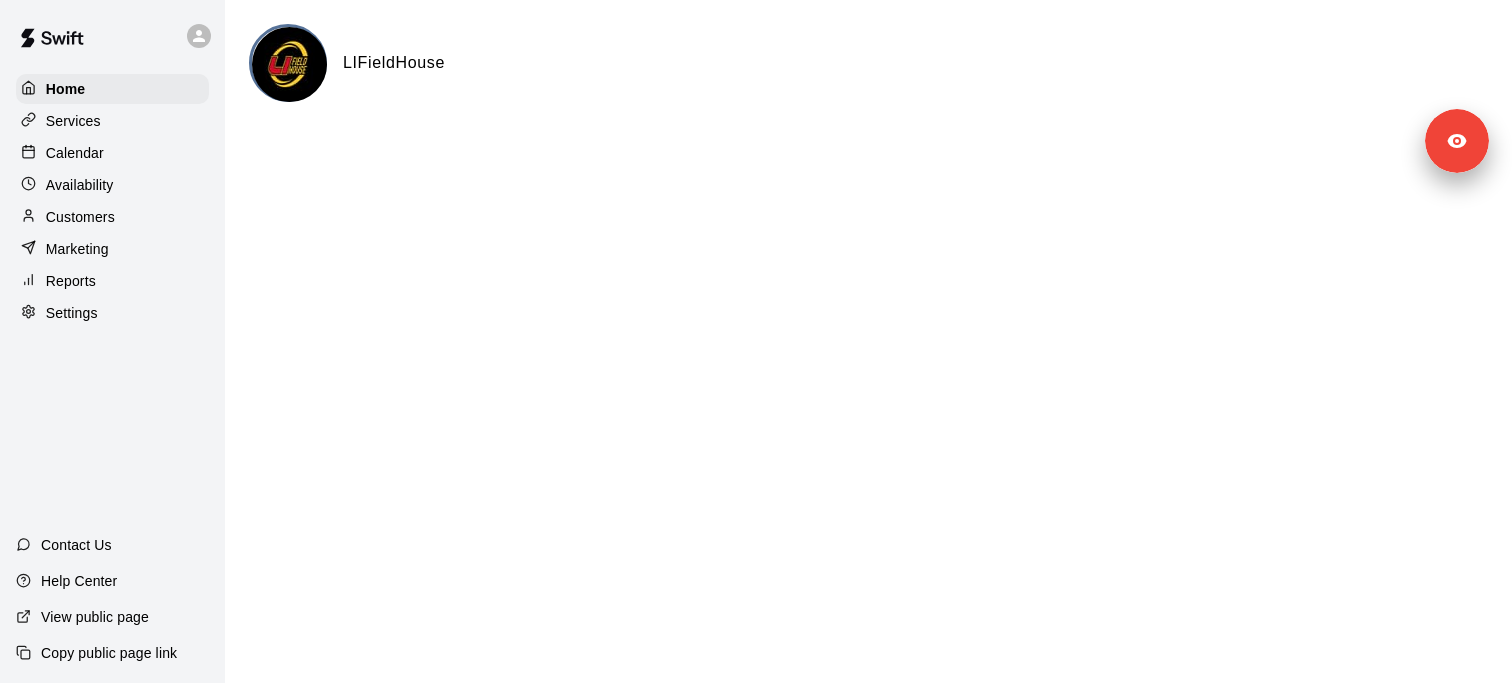 click on "Customers" at bounding box center [112, 217] 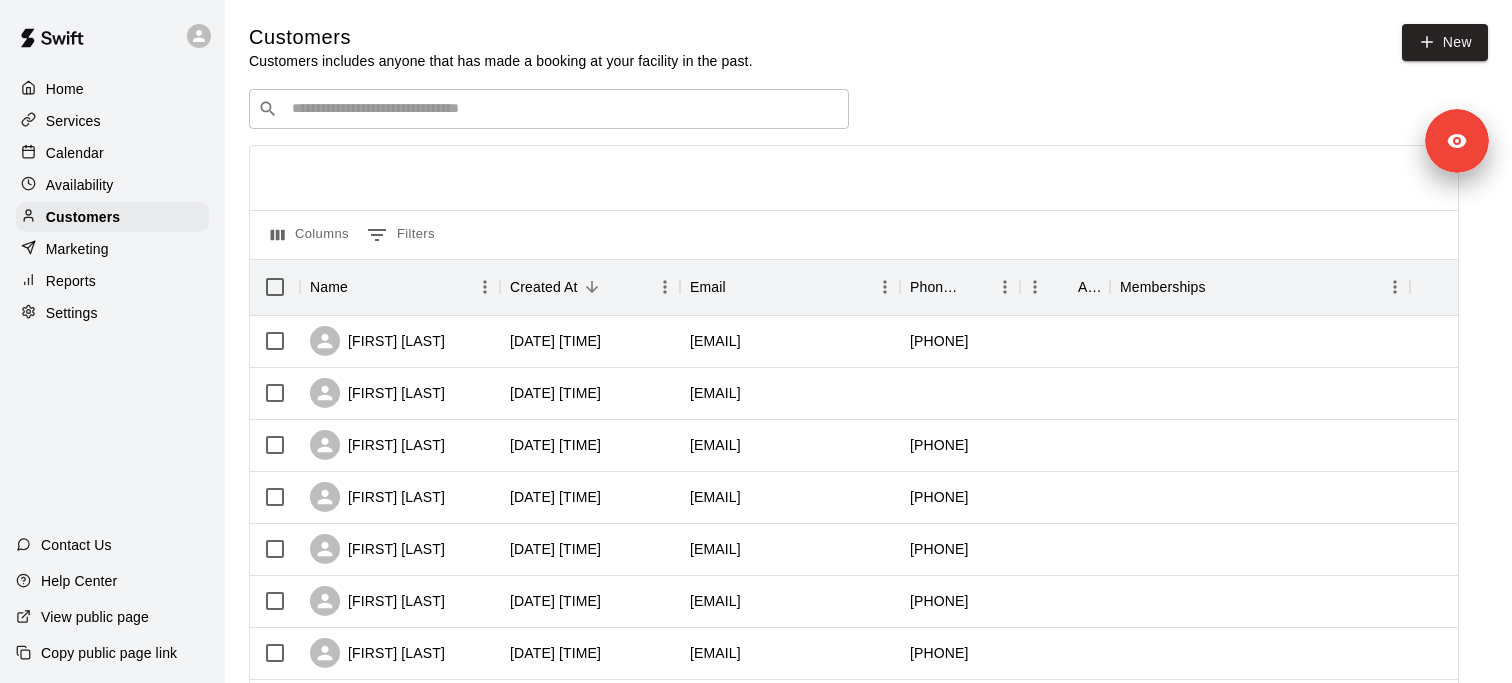 click on "Marketing" at bounding box center [112, 249] 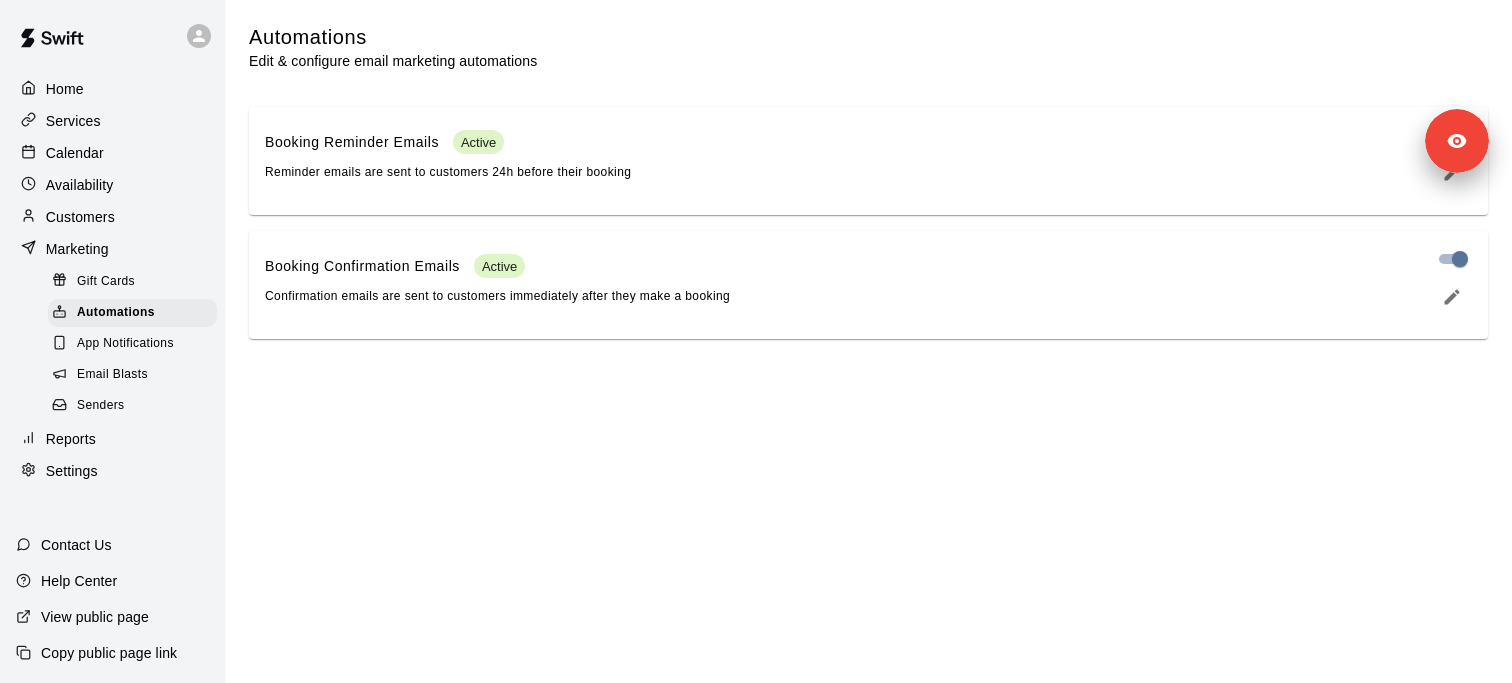 click on "Home Services Calendar Availability Customers Marketing Gift Cards Automations App Notifications Email Blasts Senders Reports Settings" at bounding box center (112, 280) 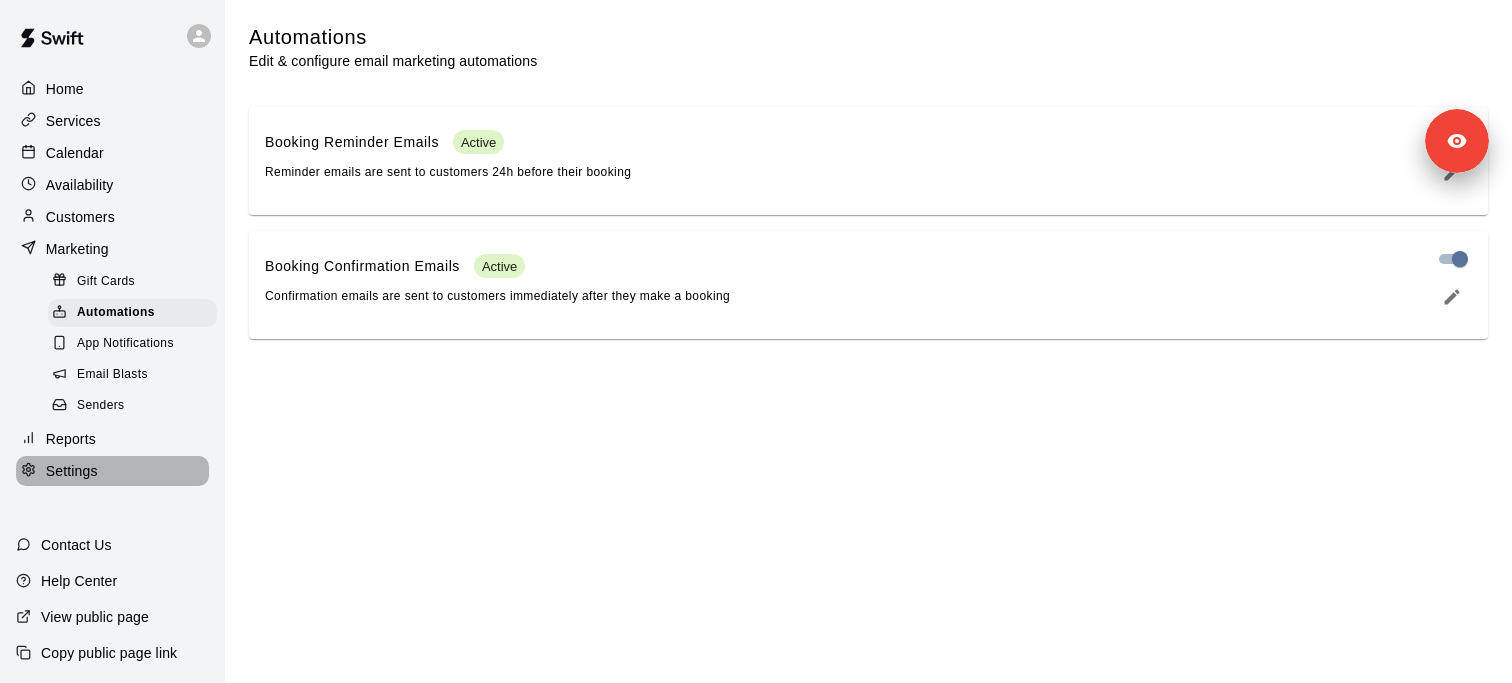 click on "Settings" at bounding box center [112, 471] 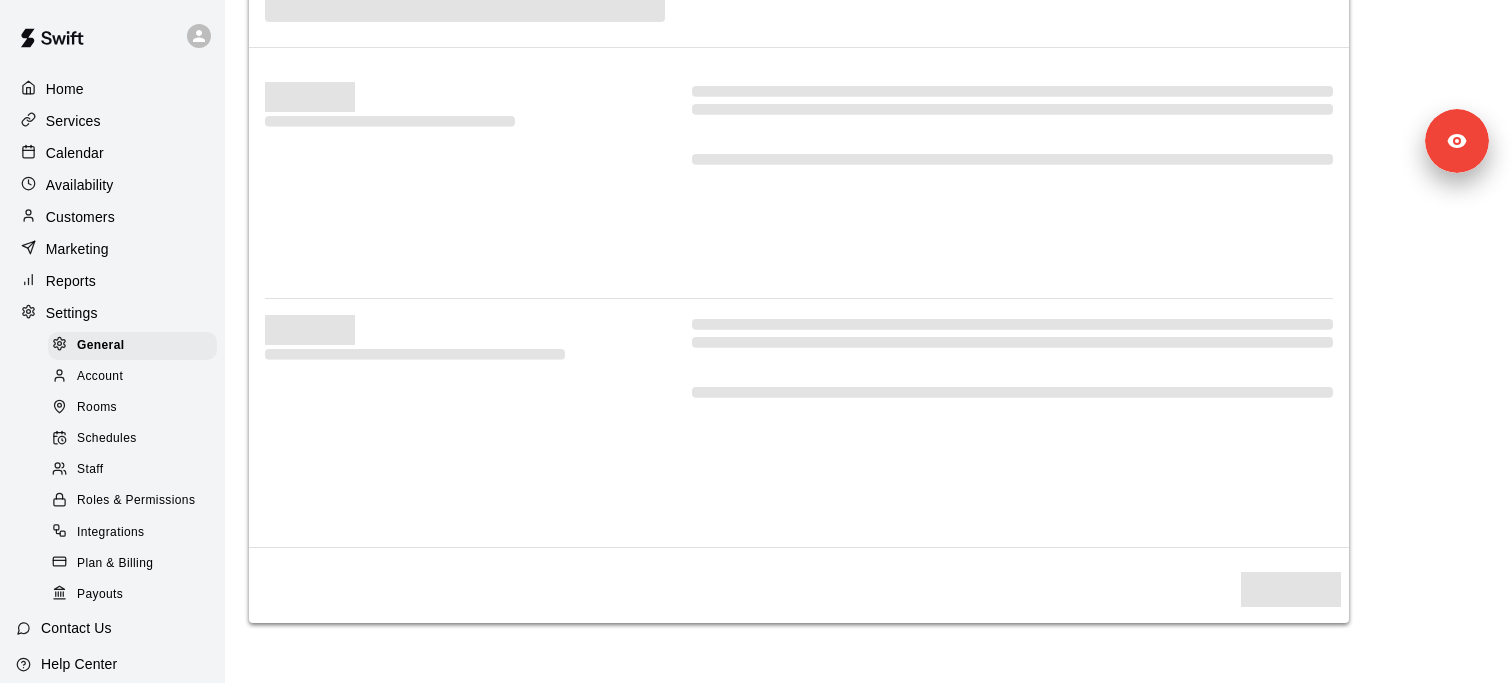 select on "**" 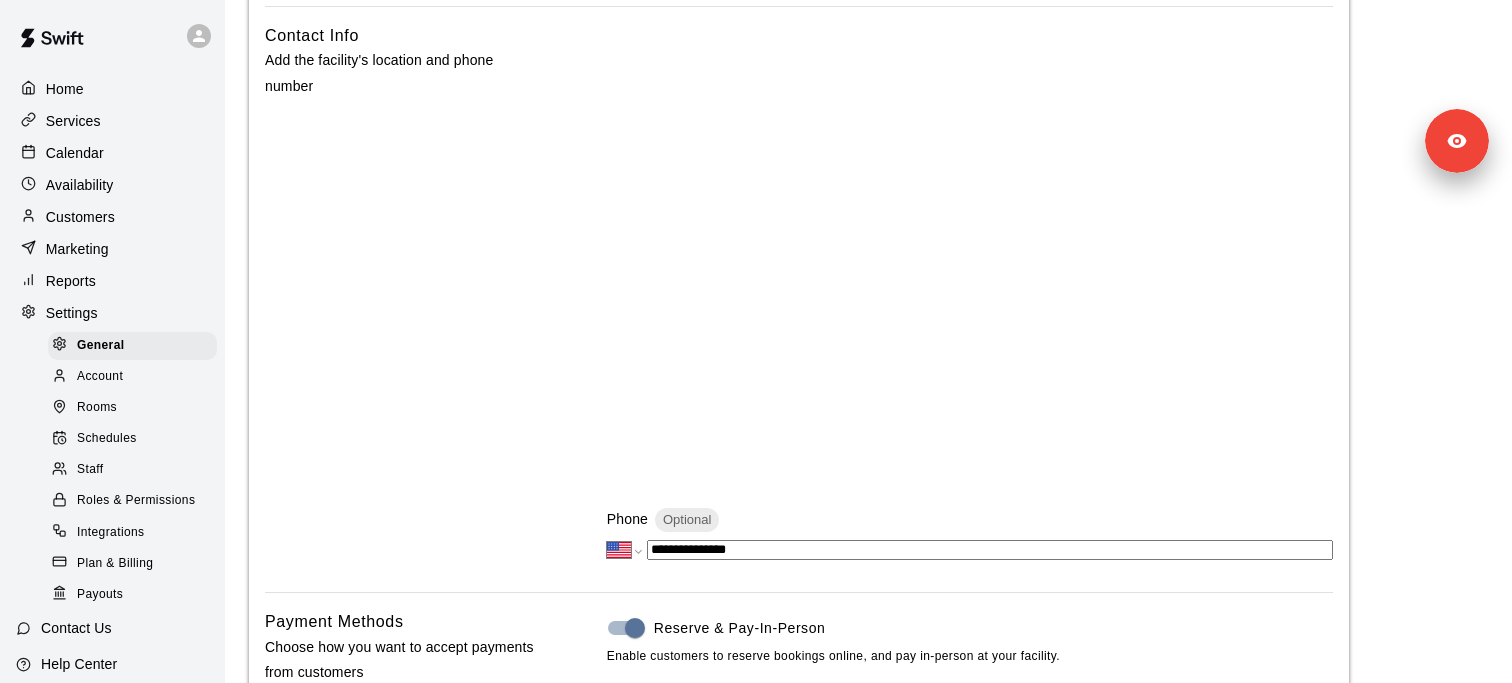 scroll, scrollTop: 451, scrollLeft: 0, axis: vertical 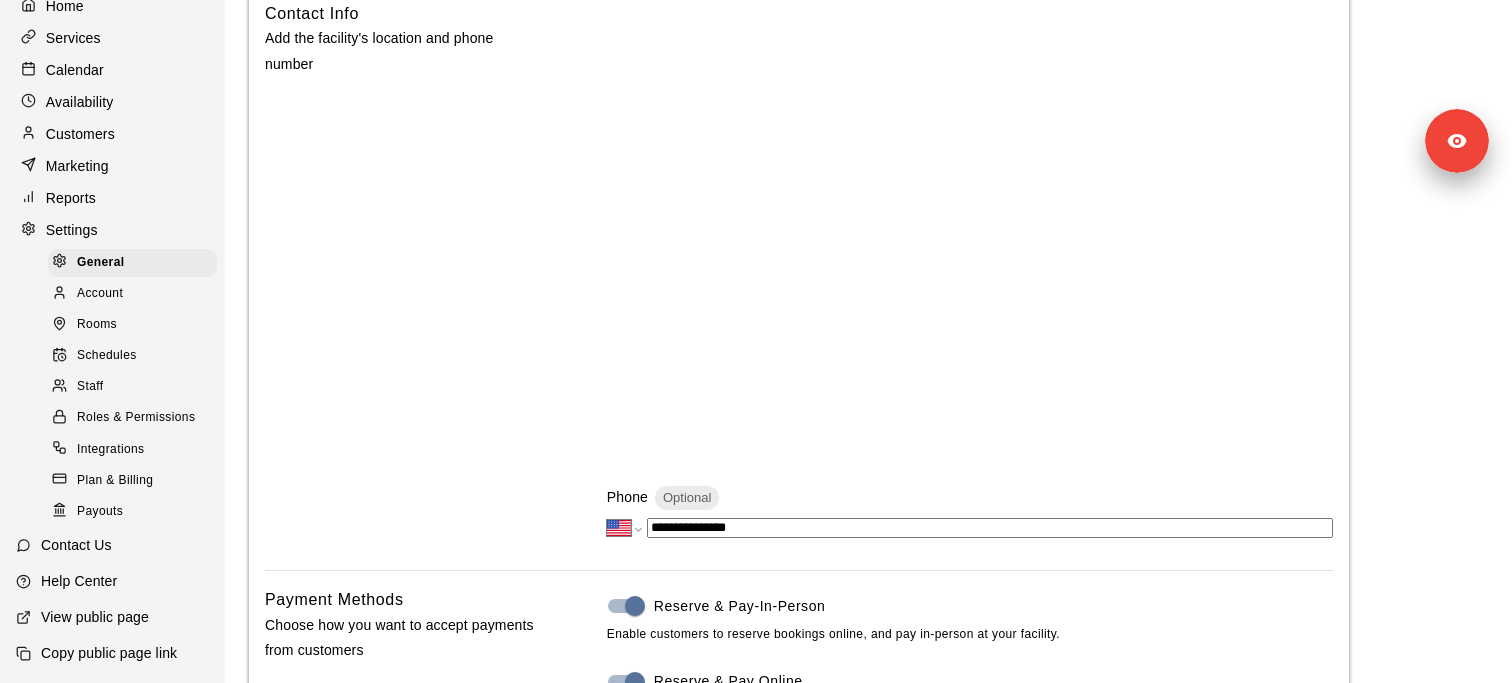 click on "Copy public page link" at bounding box center (109, 653) 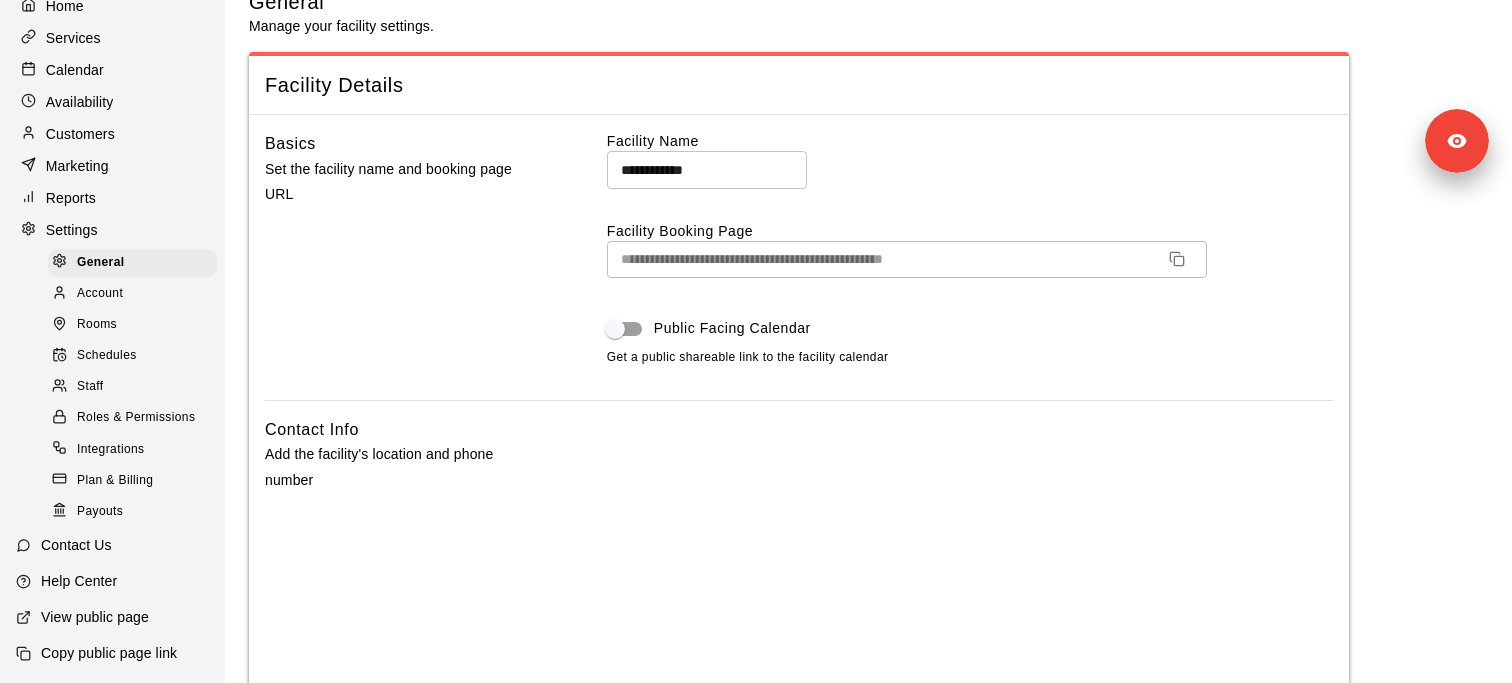 scroll, scrollTop: 0, scrollLeft: 0, axis: both 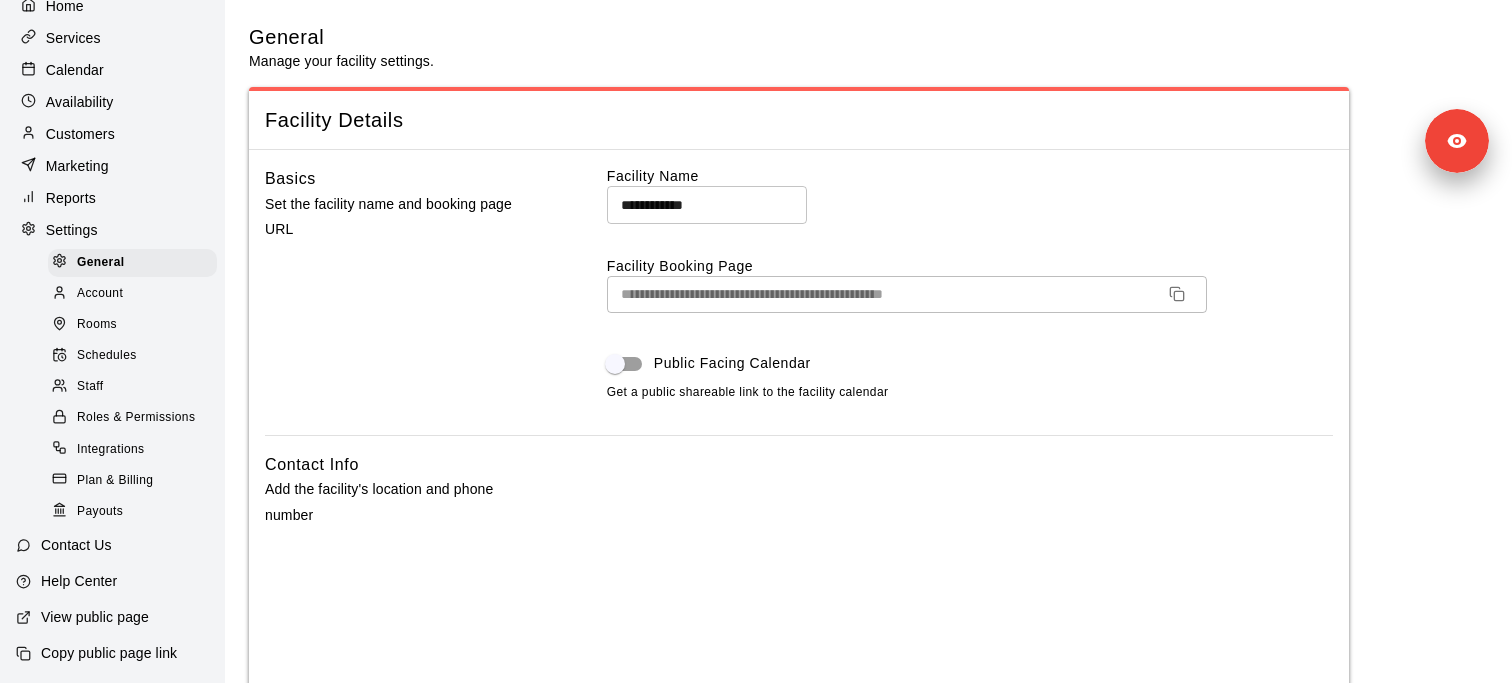click on "Calendar" at bounding box center (75, 70) 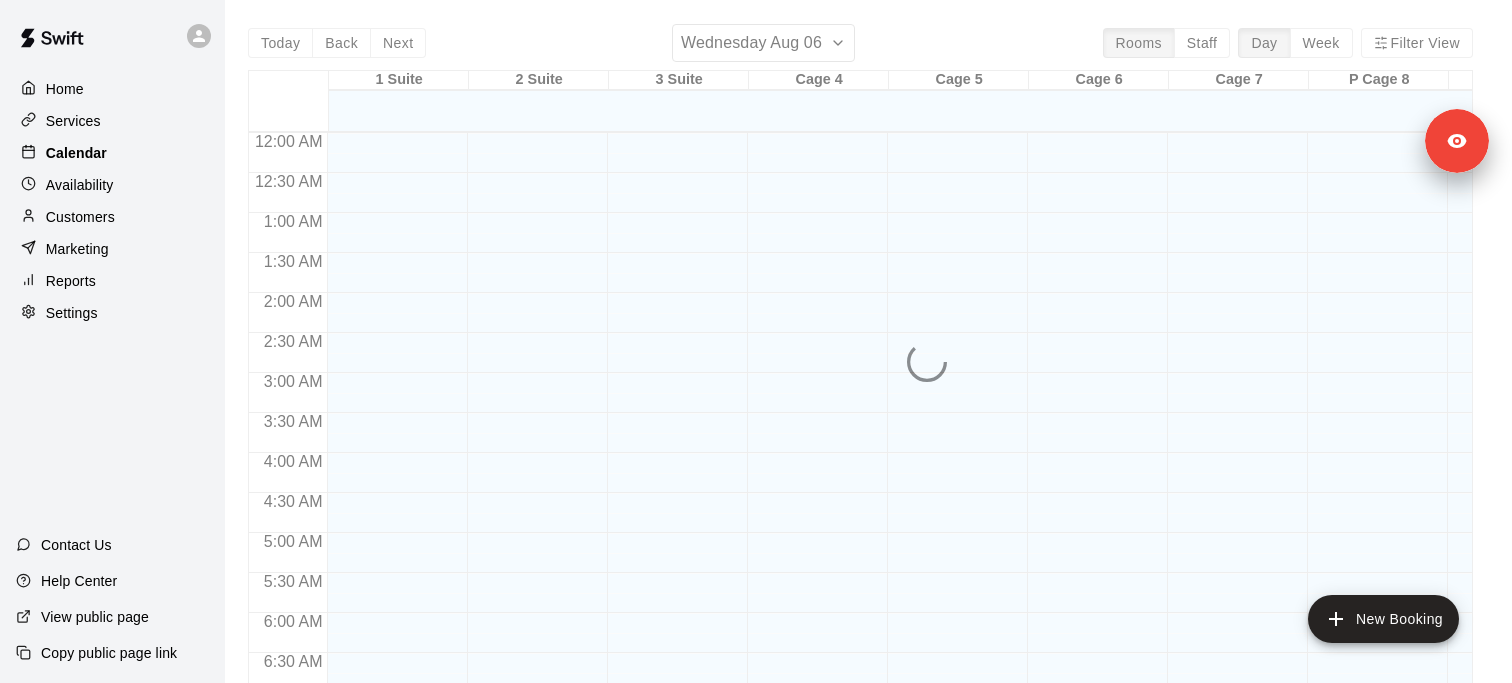 scroll, scrollTop: 0, scrollLeft: 0, axis: both 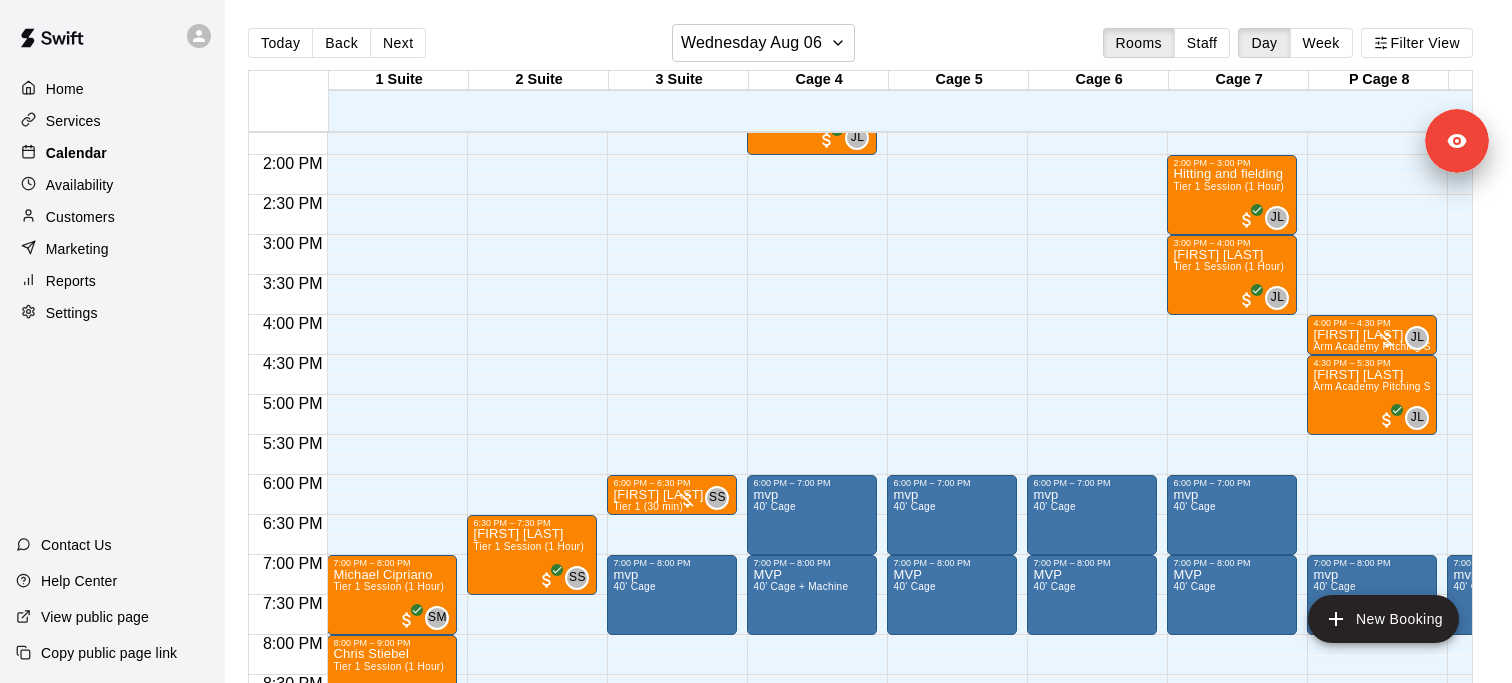 click on "Calendar" at bounding box center (112, 153) 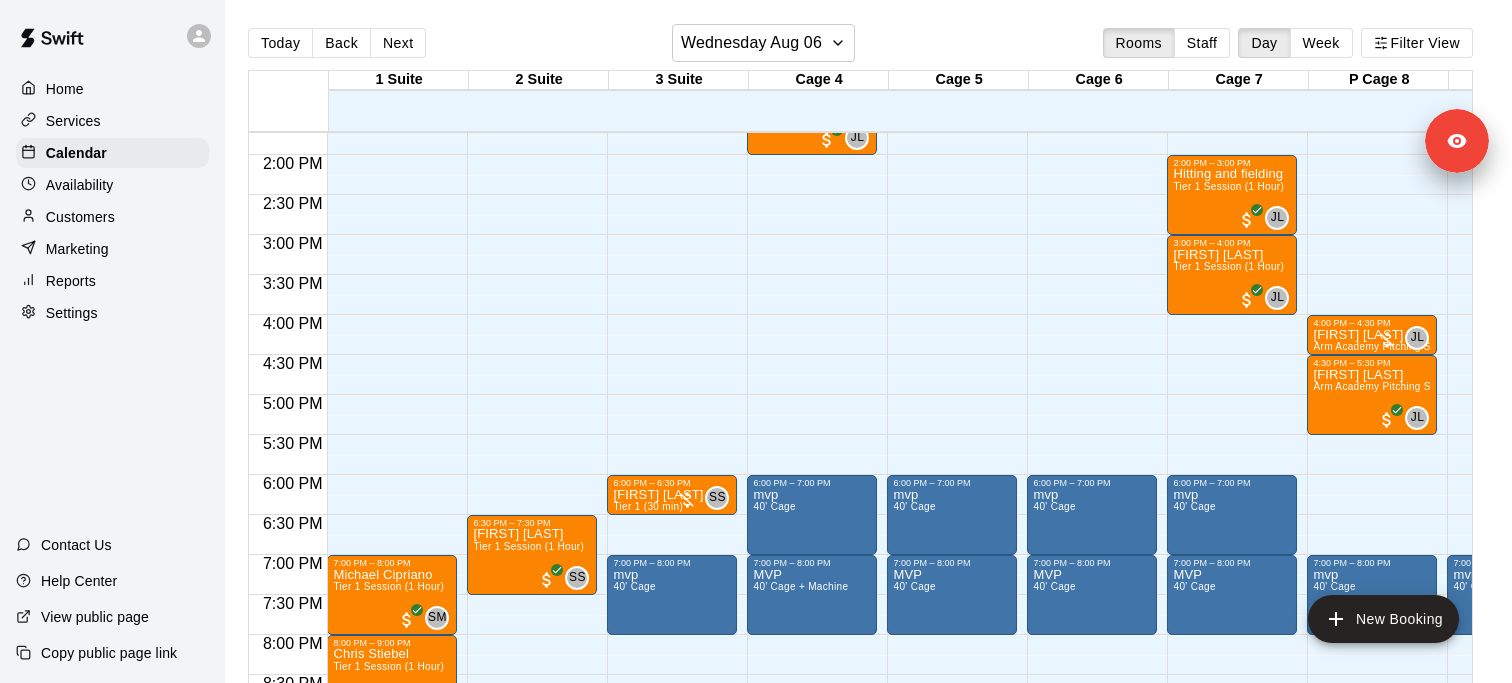 click on "Services" at bounding box center [73, 121] 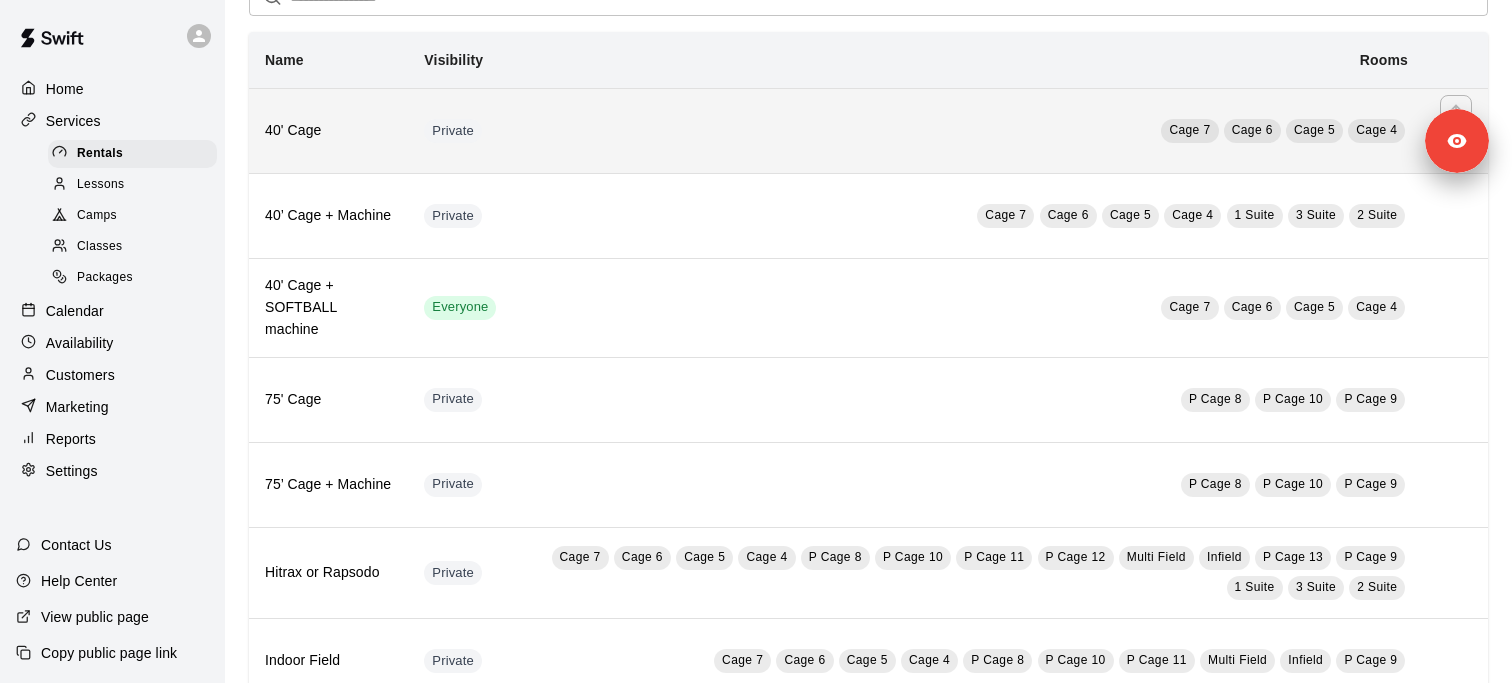 scroll, scrollTop: 138, scrollLeft: 0, axis: vertical 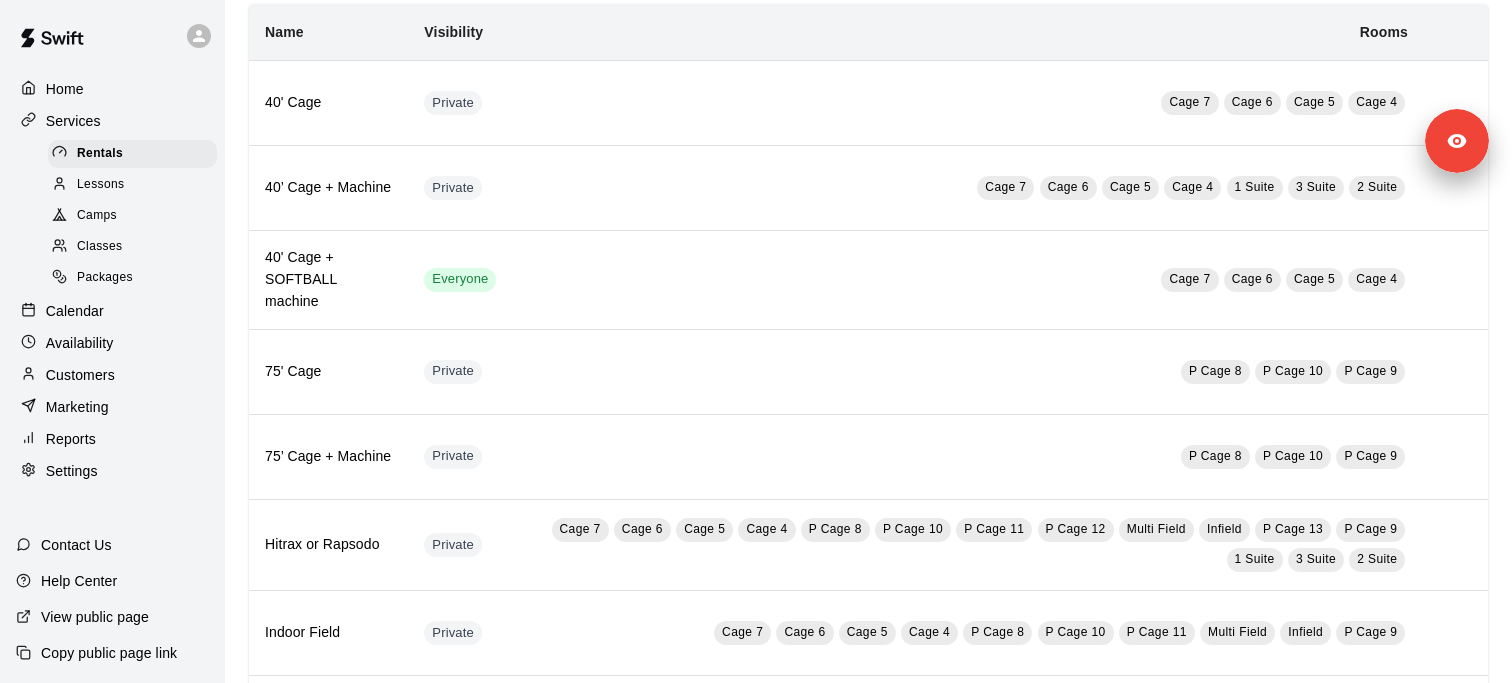 click on "Availability" at bounding box center (112, 343) 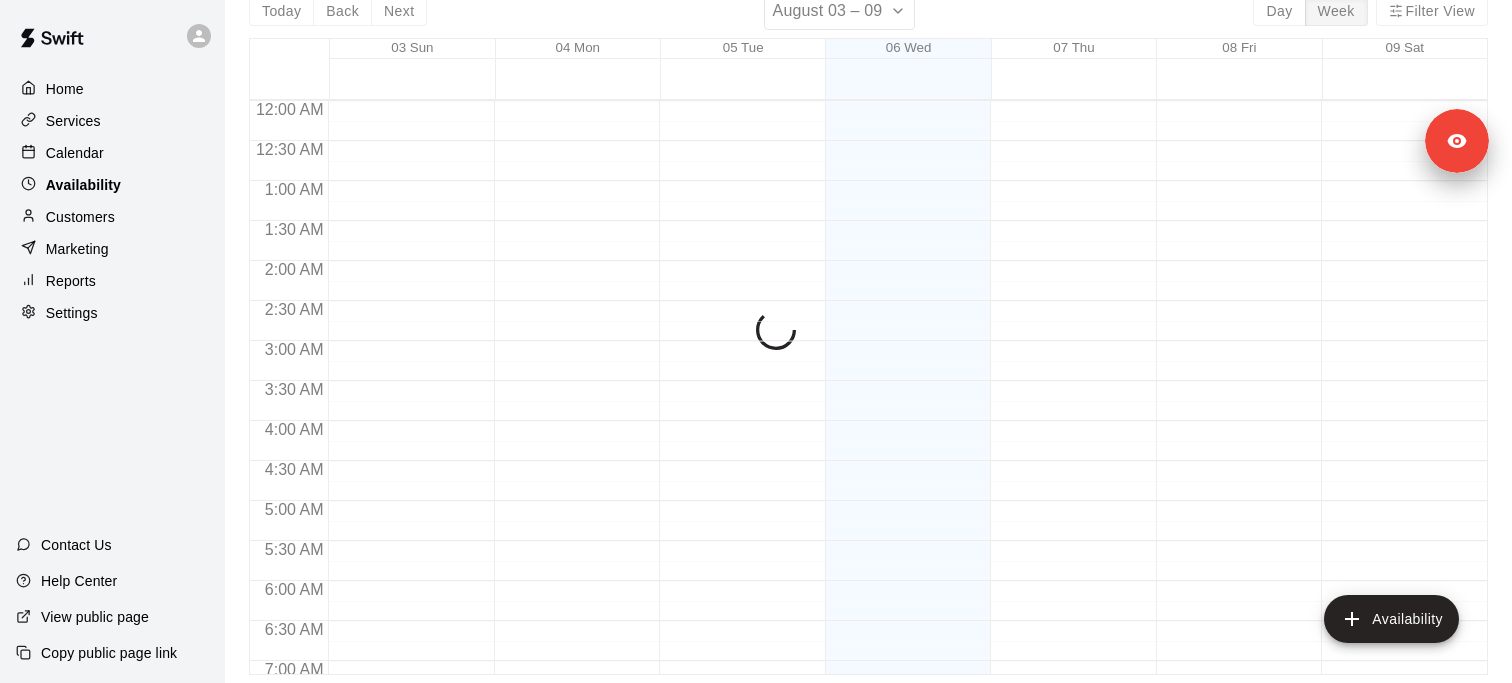 scroll, scrollTop: 0, scrollLeft: 0, axis: both 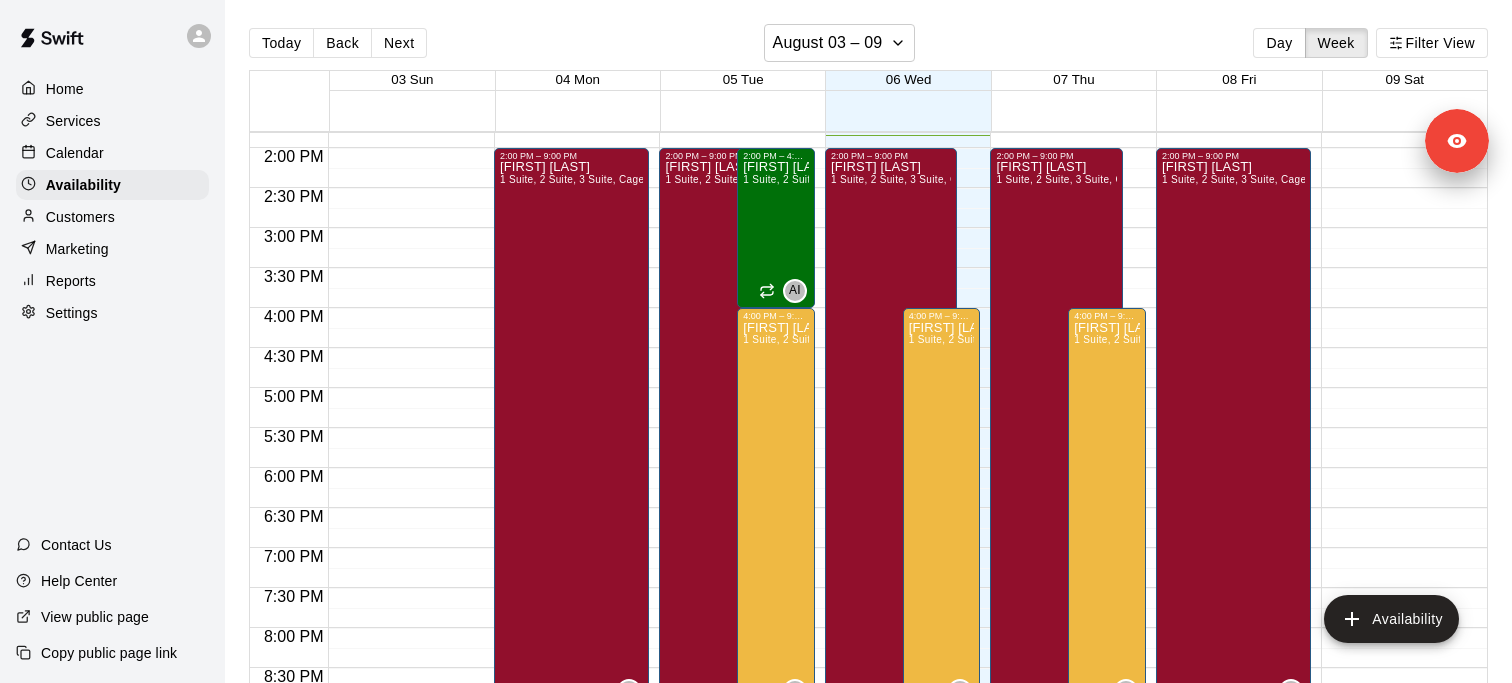 click on "Services" at bounding box center [112, 121] 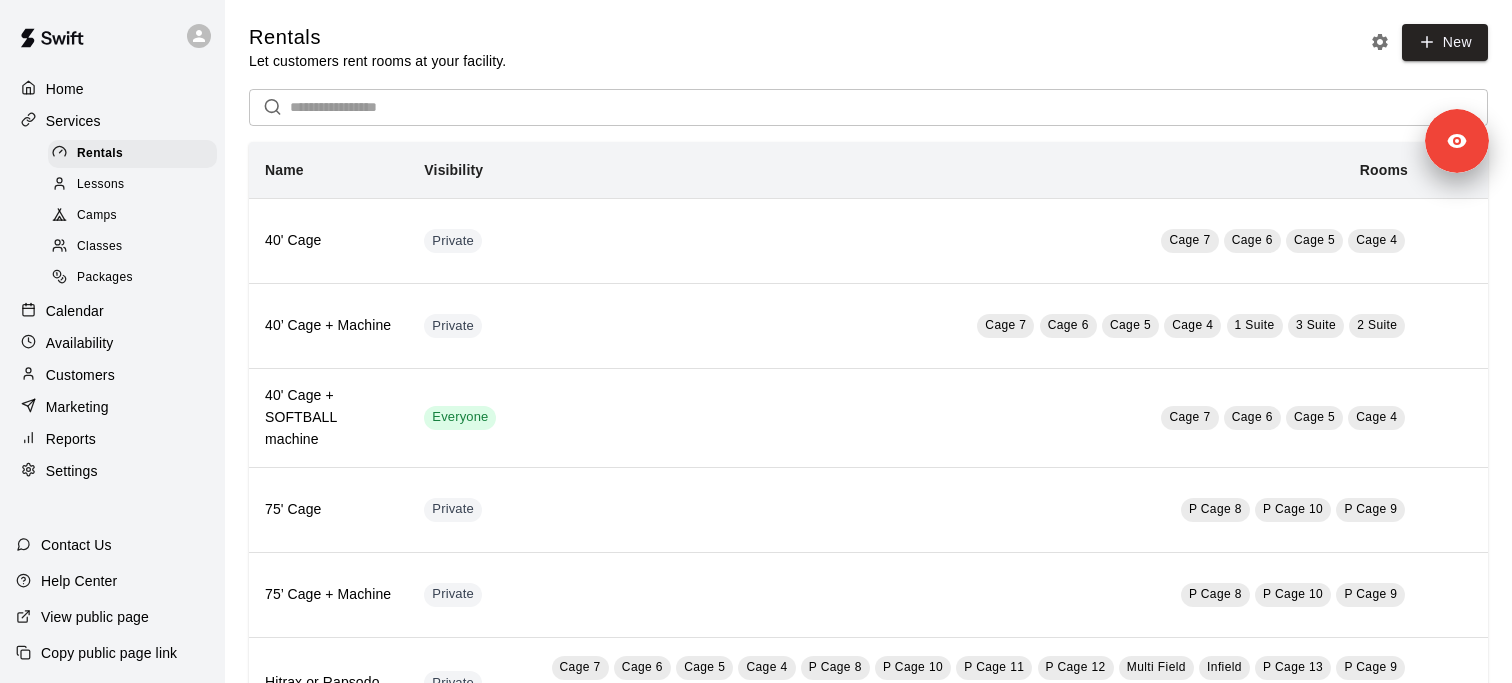 click on "Lessons" at bounding box center (132, 185) 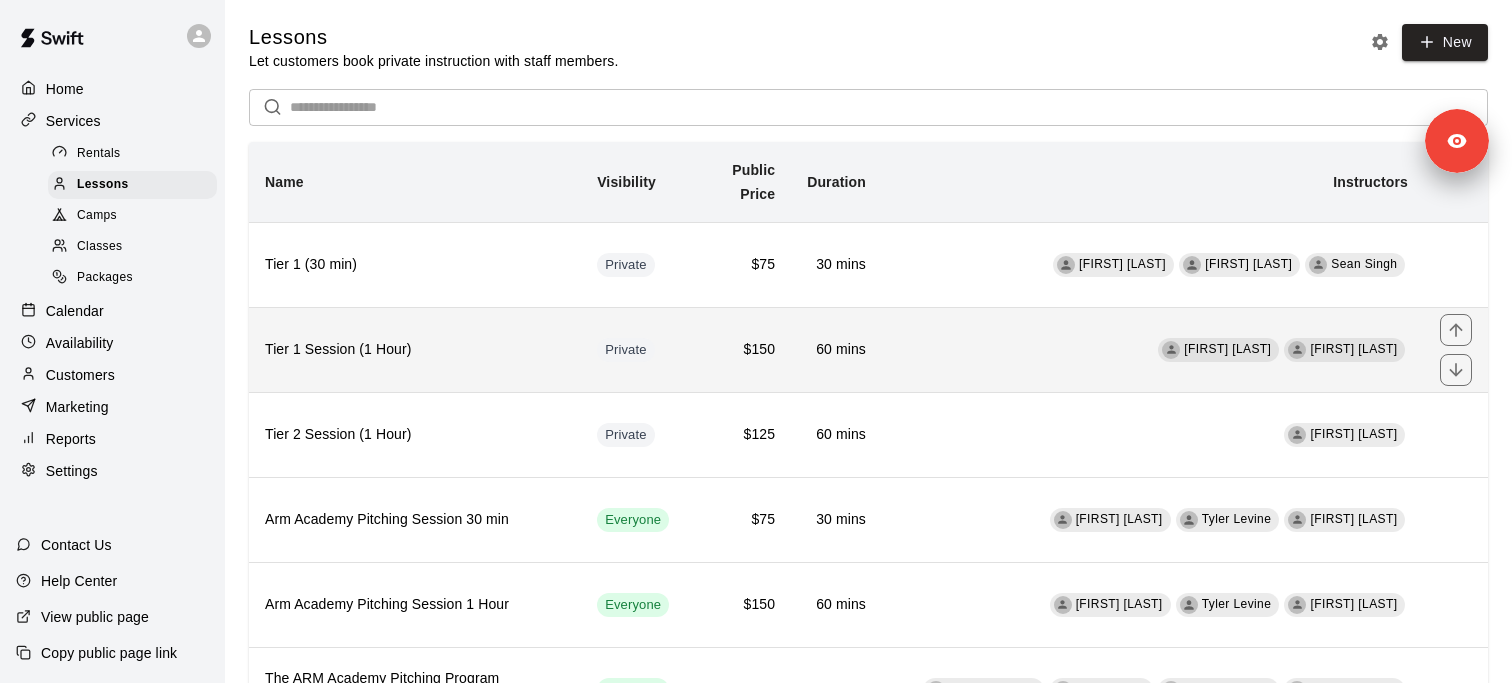 click on "Private" at bounding box center [633, 349] 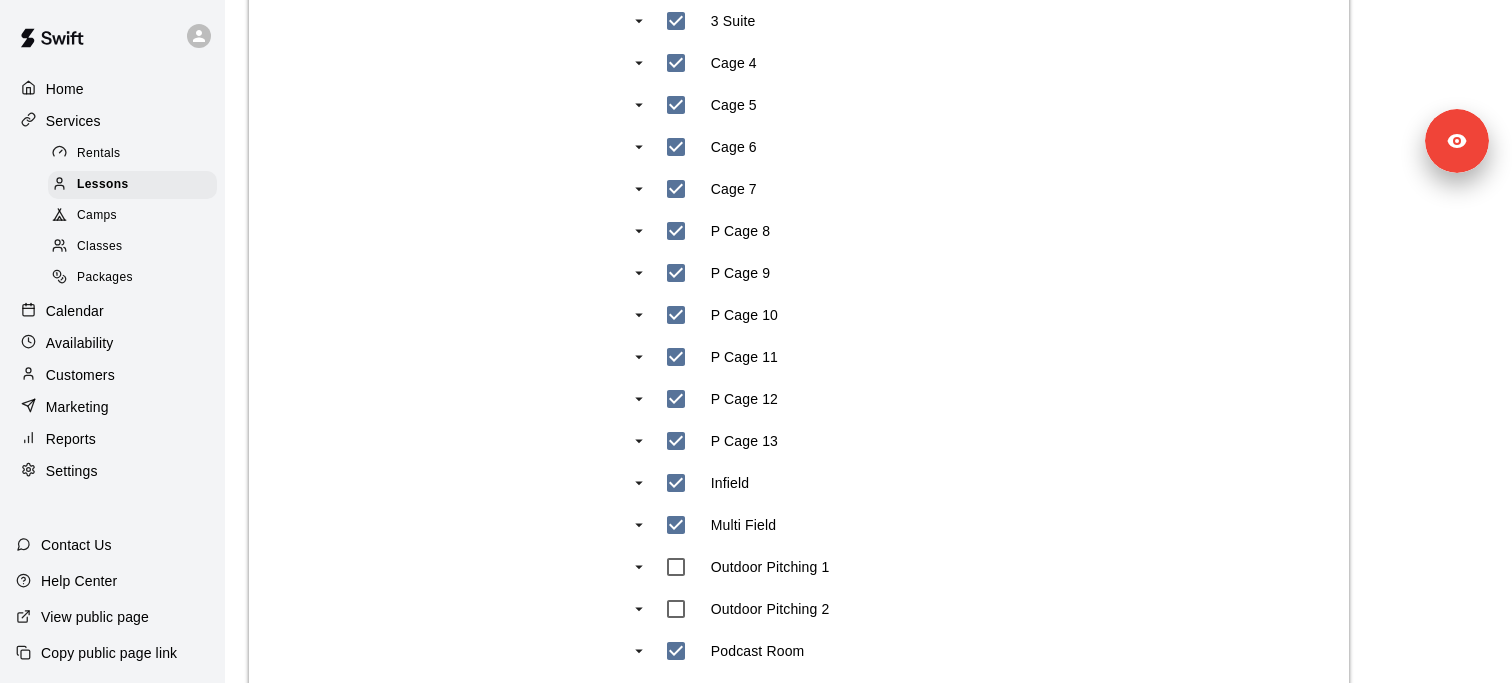 scroll, scrollTop: 1497, scrollLeft: 0, axis: vertical 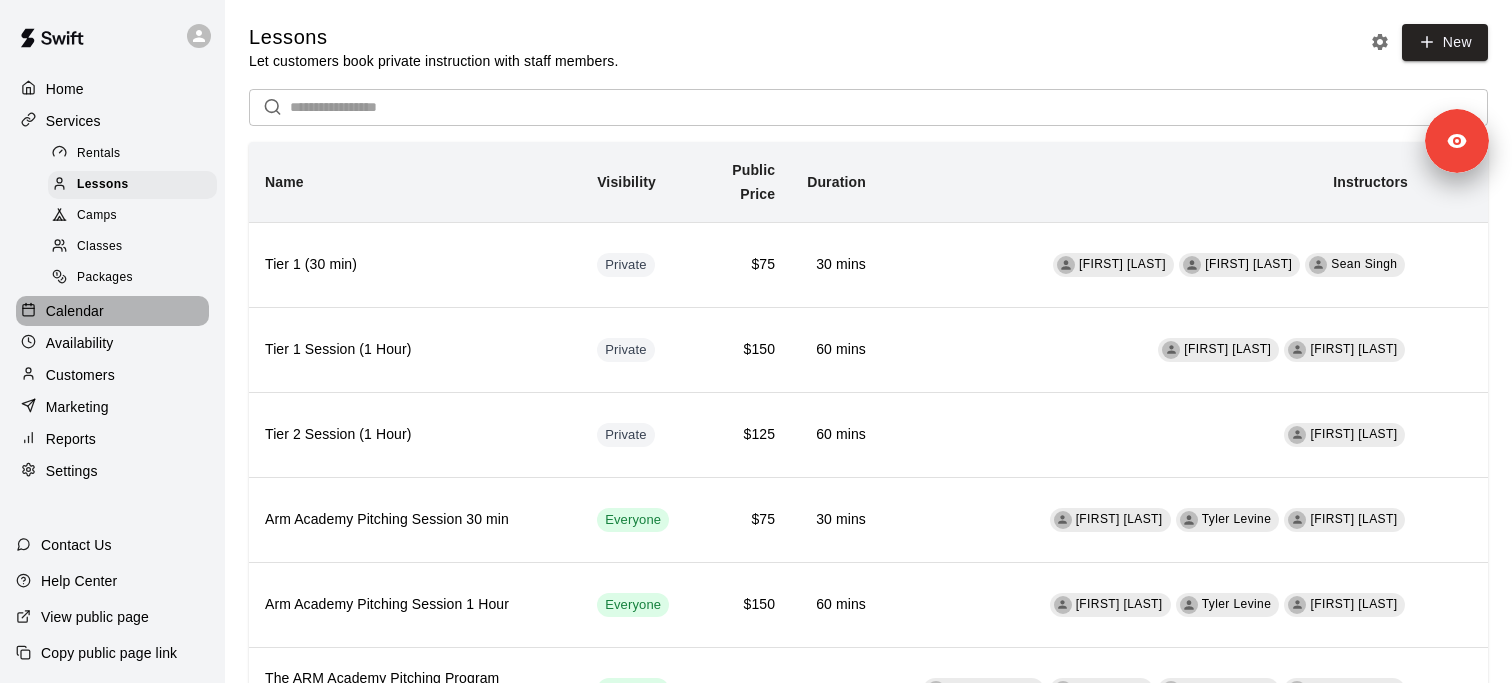 click on "Calendar" at bounding box center (75, 311) 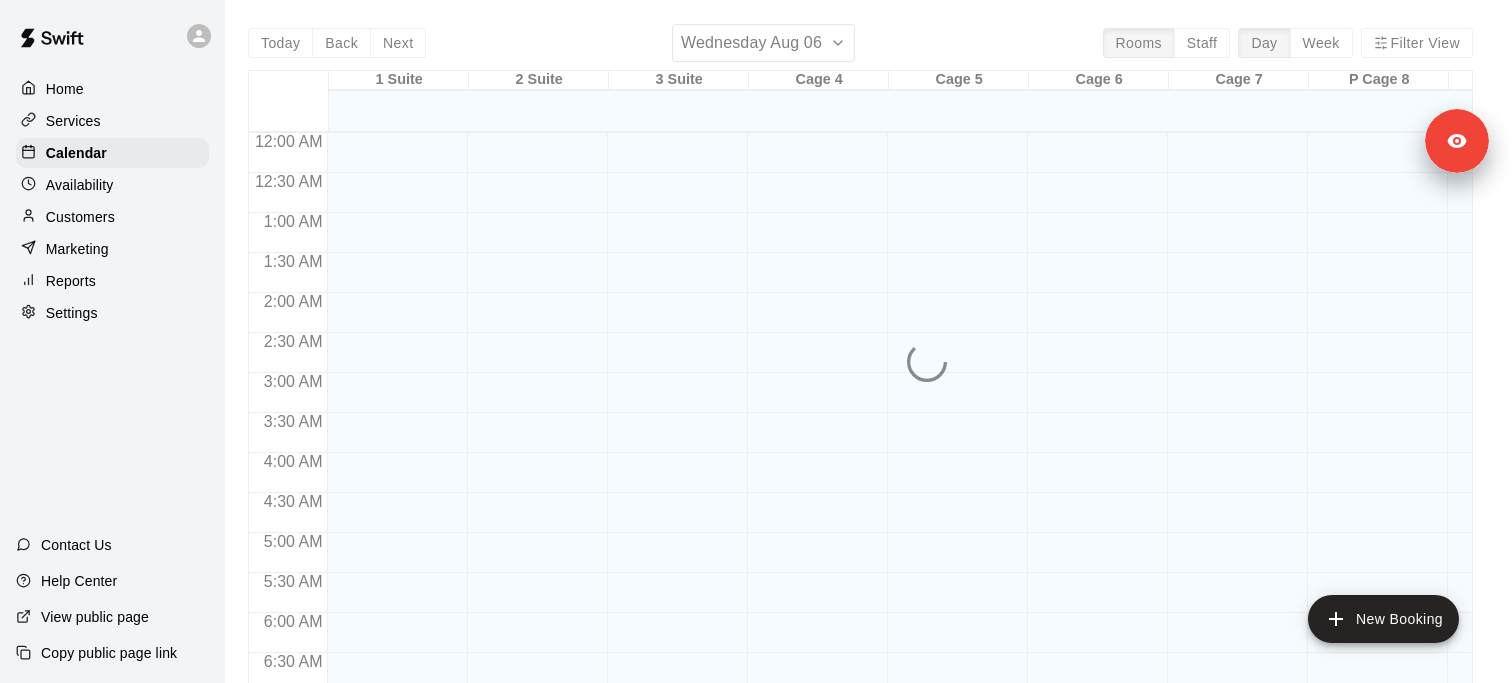 scroll, scrollTop: 1108, scrollLeft: 0, axis: vertical 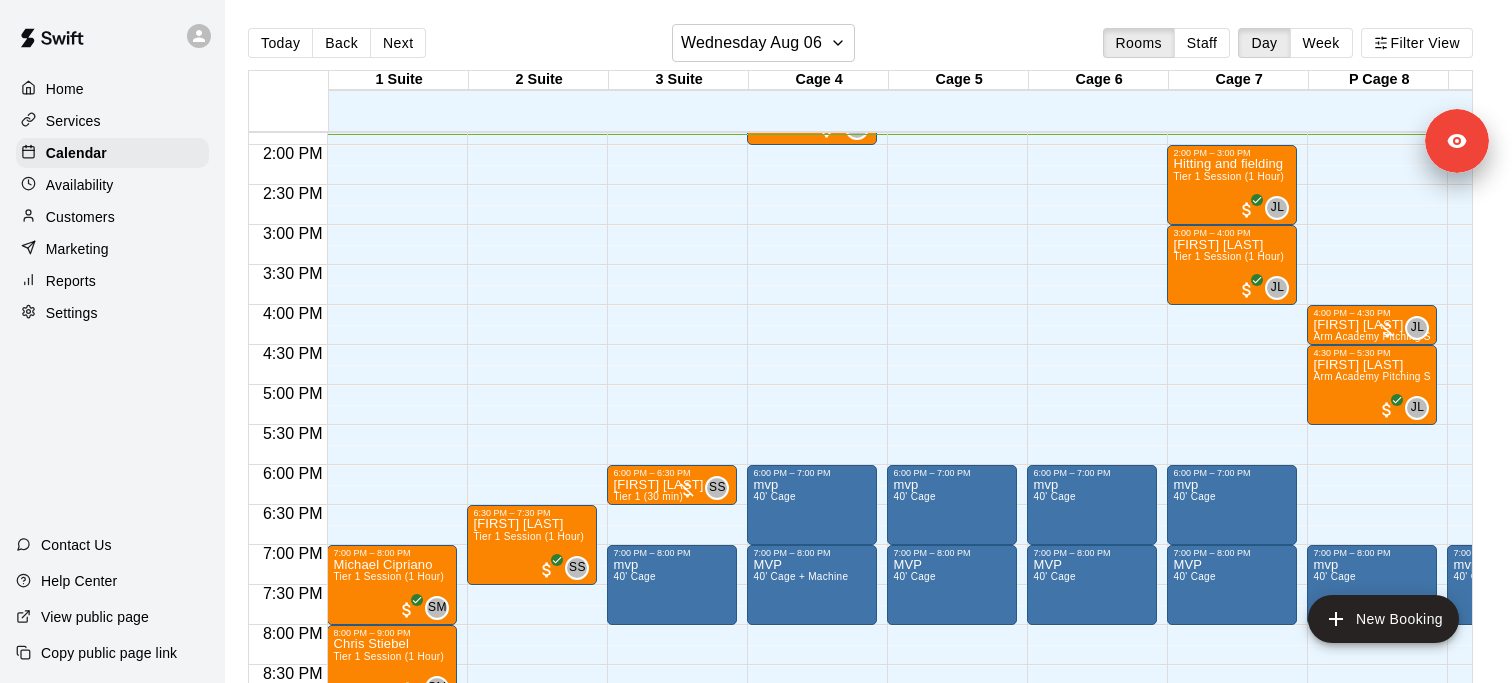 click on "Settings" at bounding box center (72, 313) 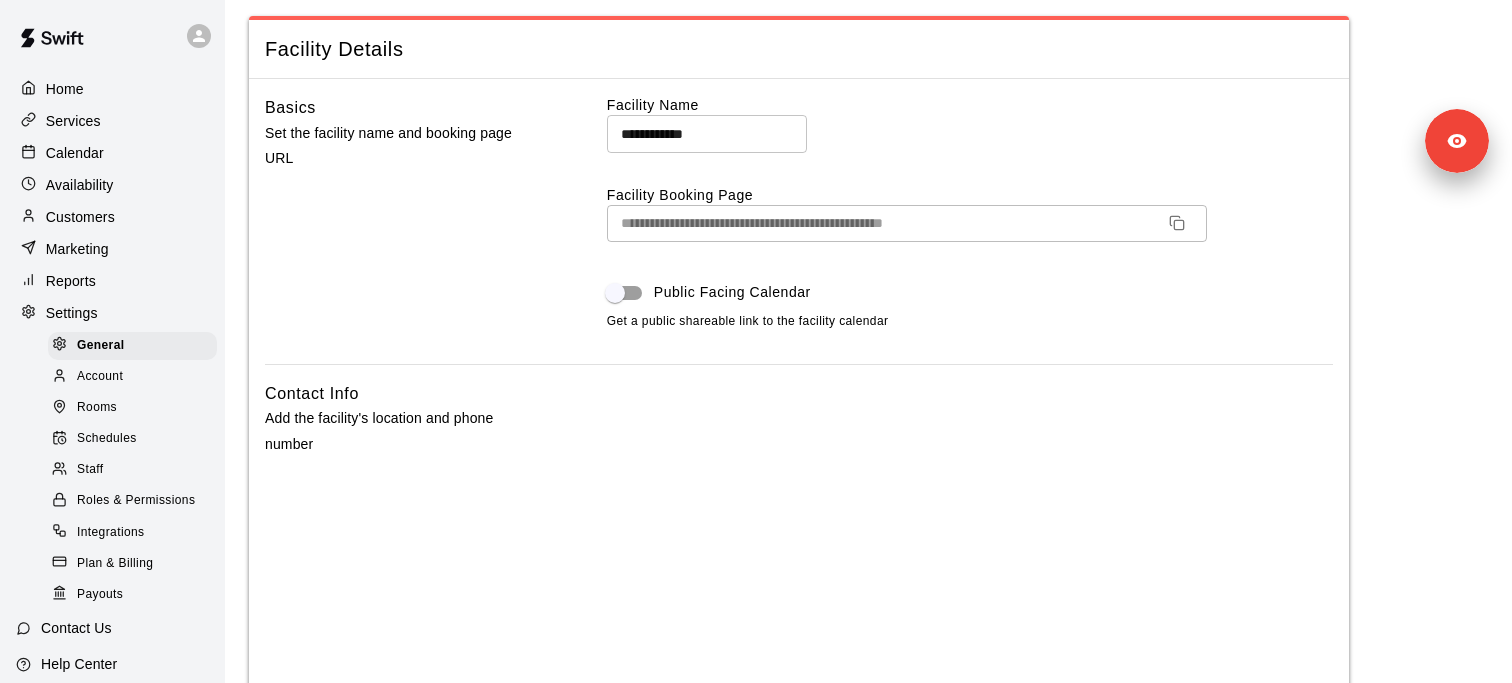 scroll, scrollTop: 0, scrollLeft: 0, axis: both 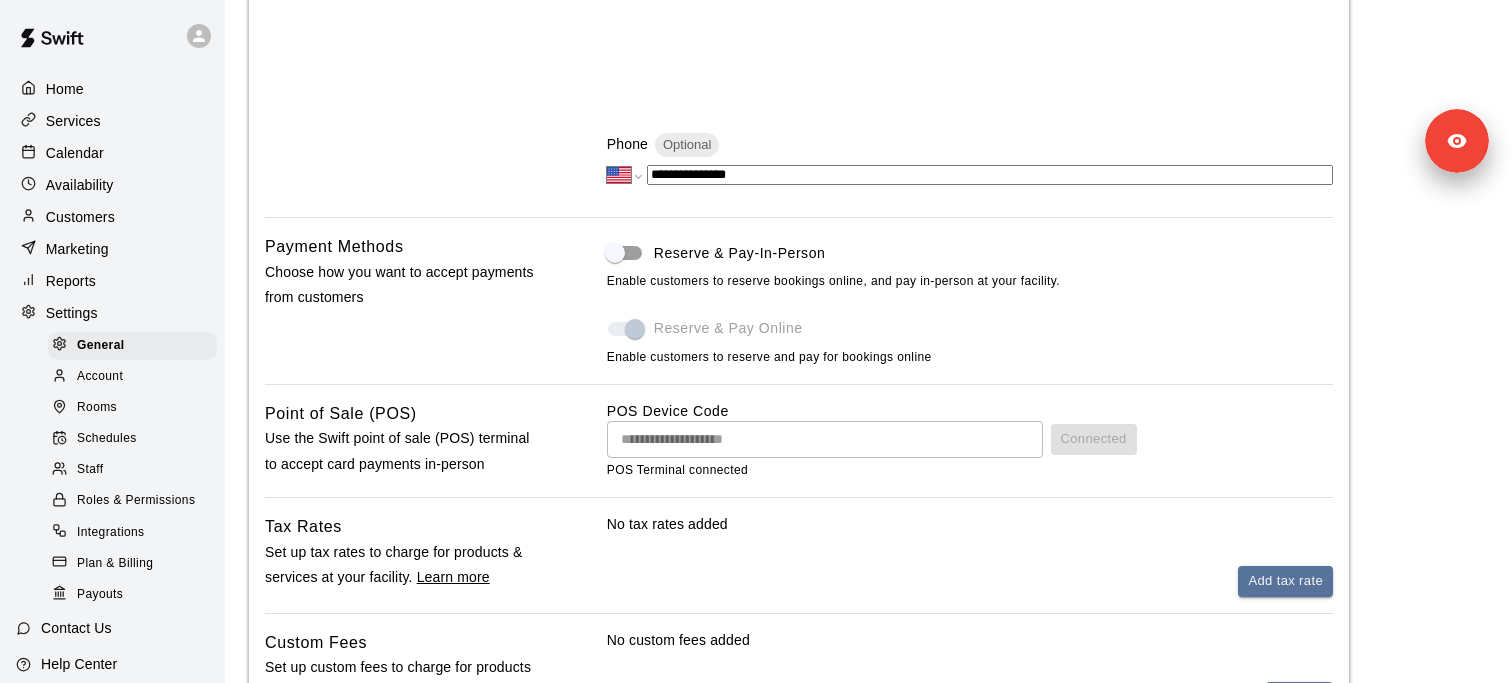 click on "Staff" at bounding box center [136, 470] 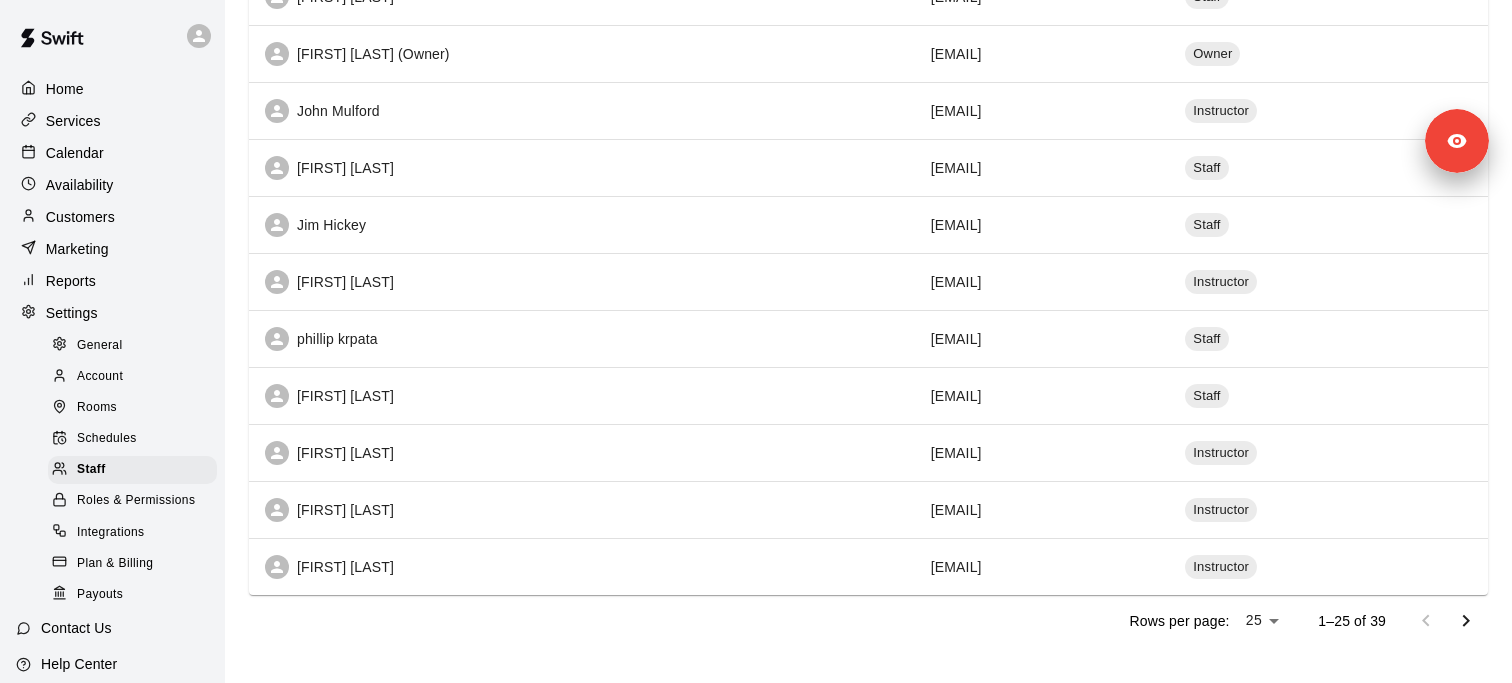 scroll, scrollTop: 1113, scrollLeft: 0, axis: vertical 